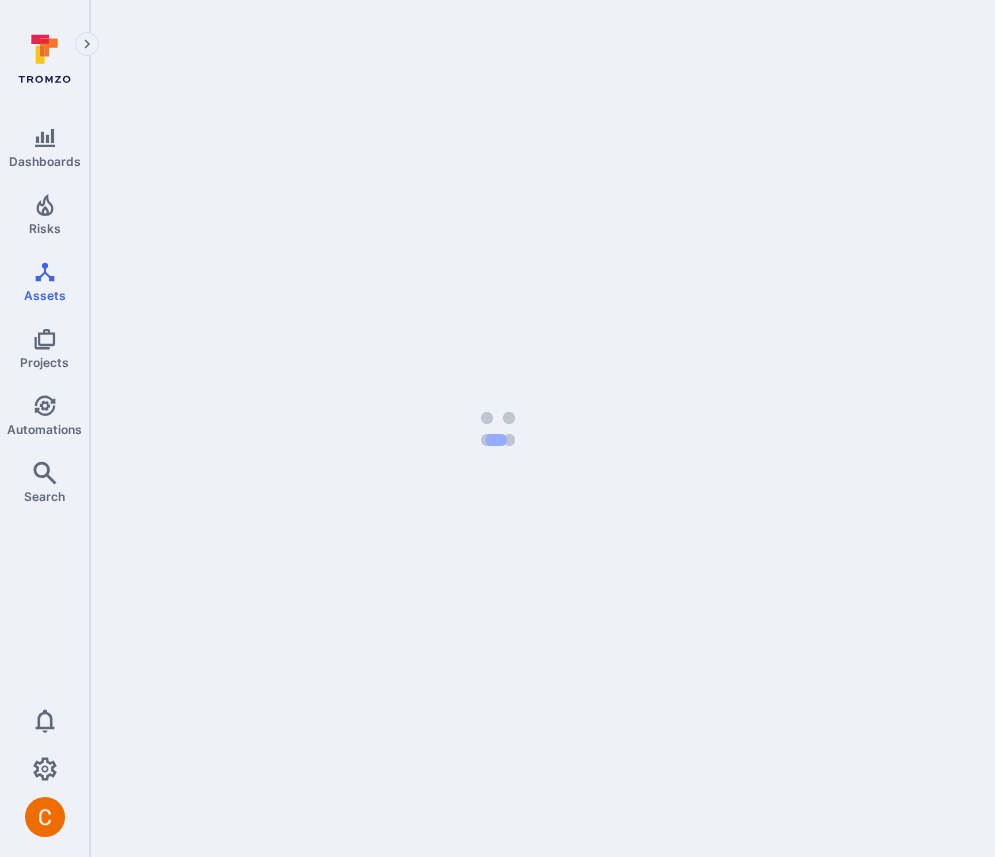 scroll, scrollTop: 0, scrollLeft: 0, axis: both 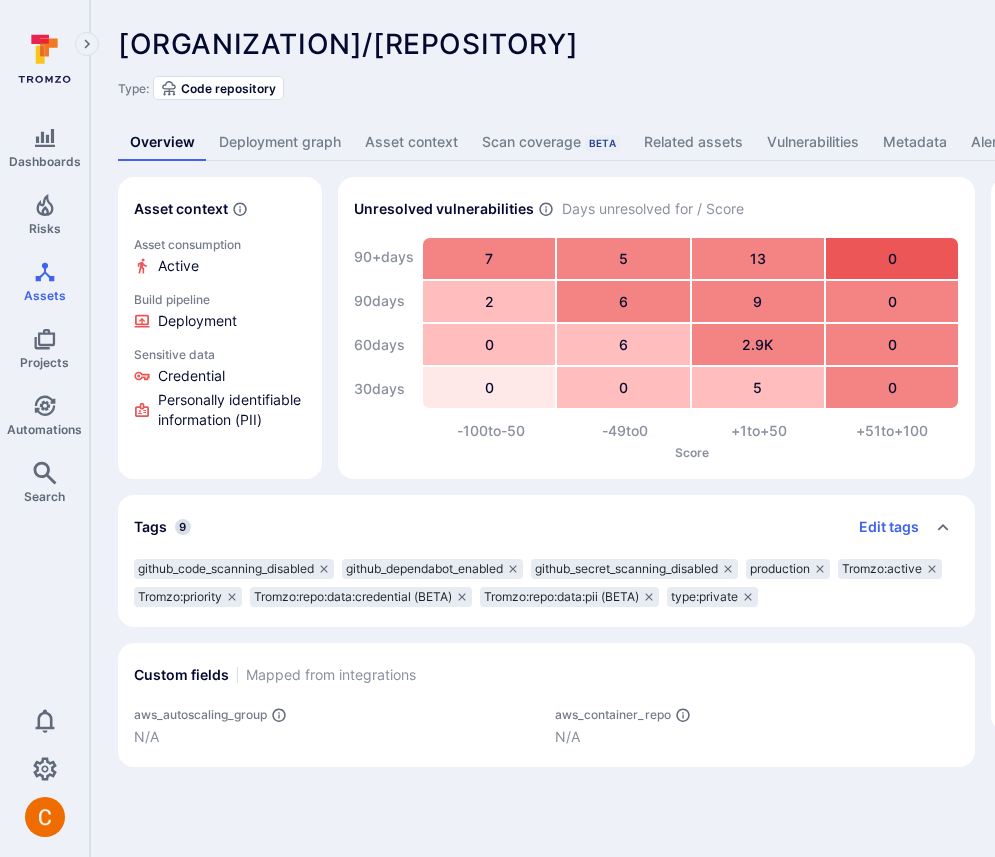 click on "Deployment graph" at bounding box center [280, 142] 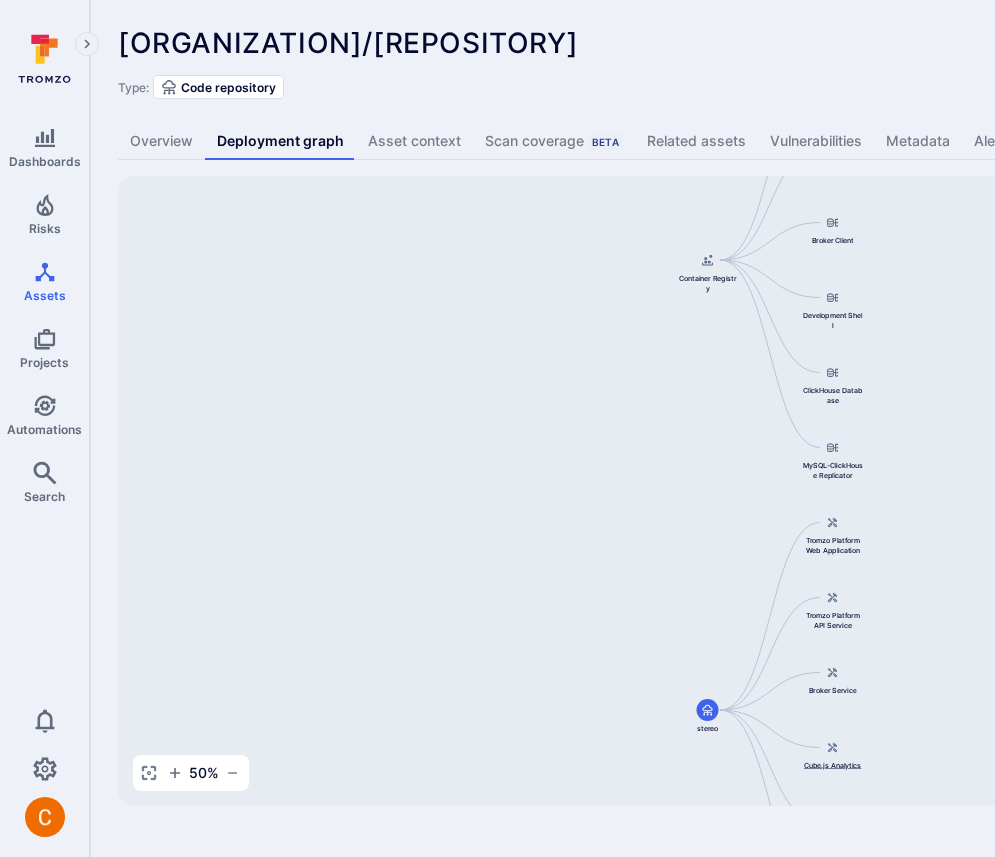 scroll, scrollTop: 0, scrollLeft: 0, axis: both 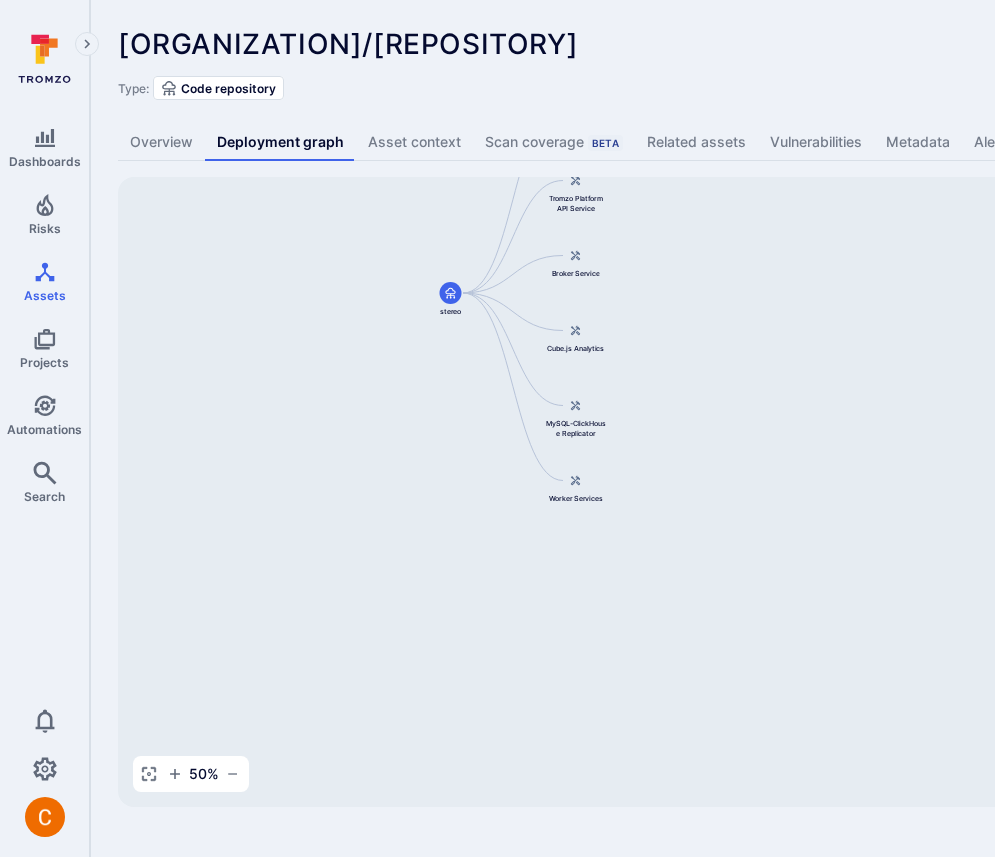 drag, startPoint x: 919, startPoint y: 739, endPoint x: 662, endPoint y: 321, distance: 490.68625 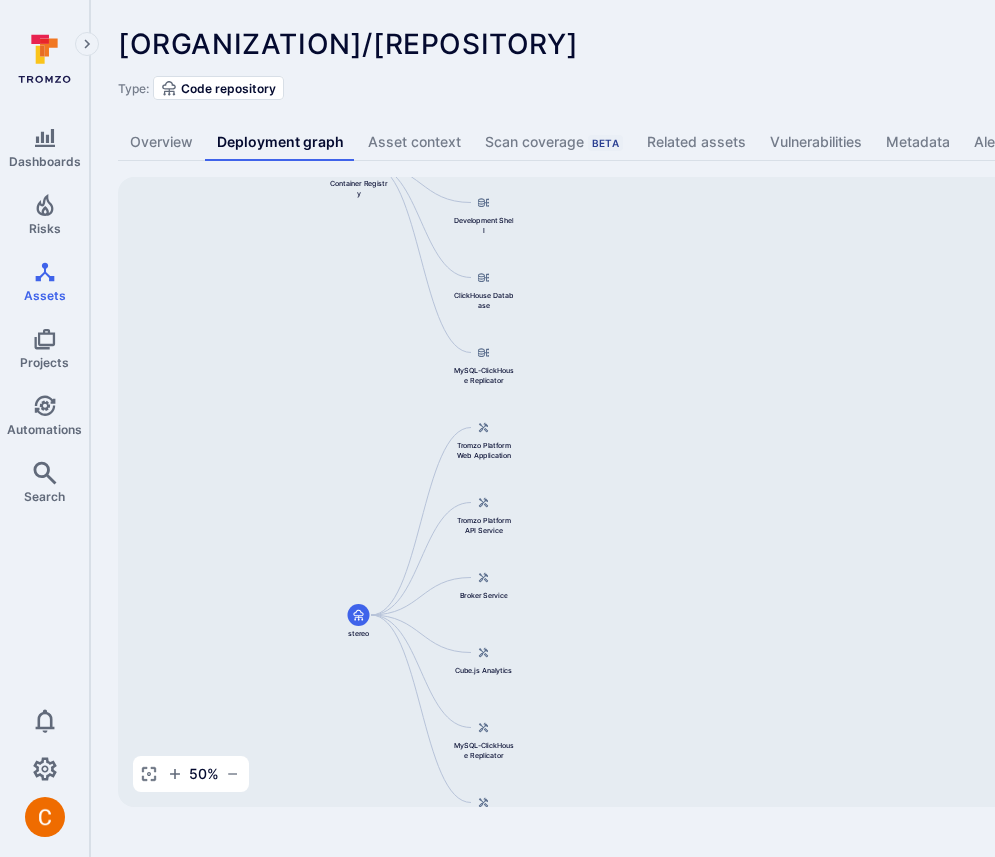 drag, startPoint x: 731, startPoint y: 278, endPoint x: 640, endPoint y: 600, distance: 334.61172 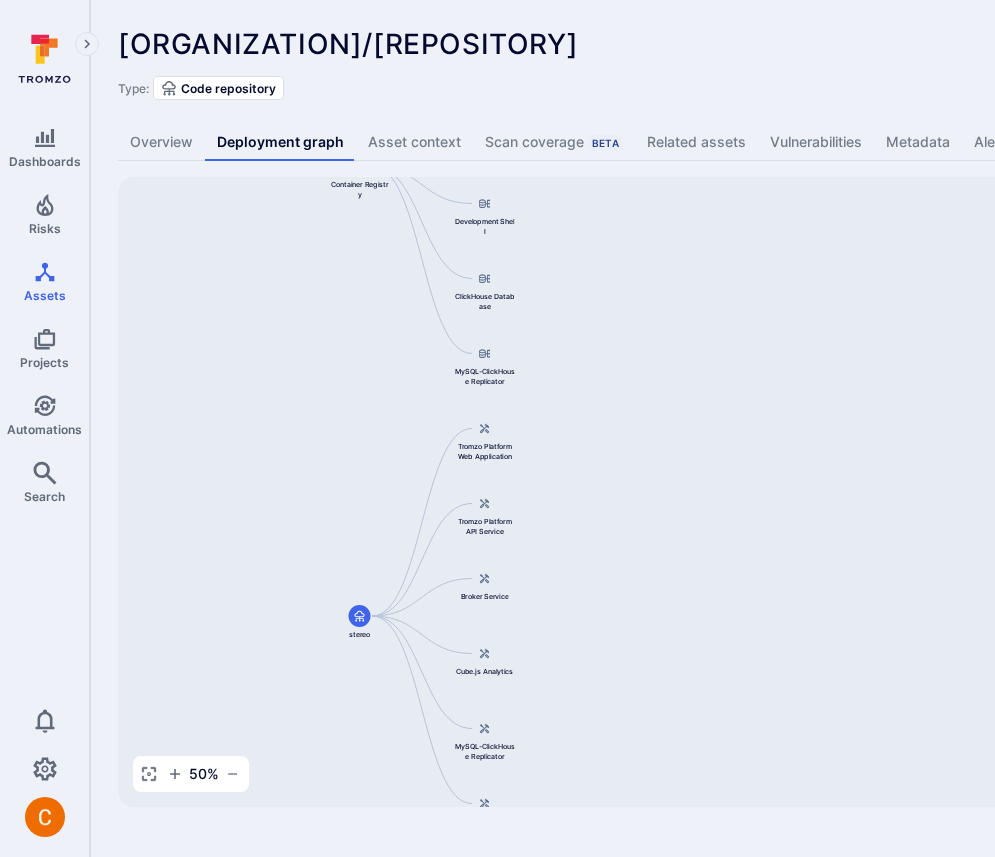click on "Type: Code repository" at bounding box center (765, 88) 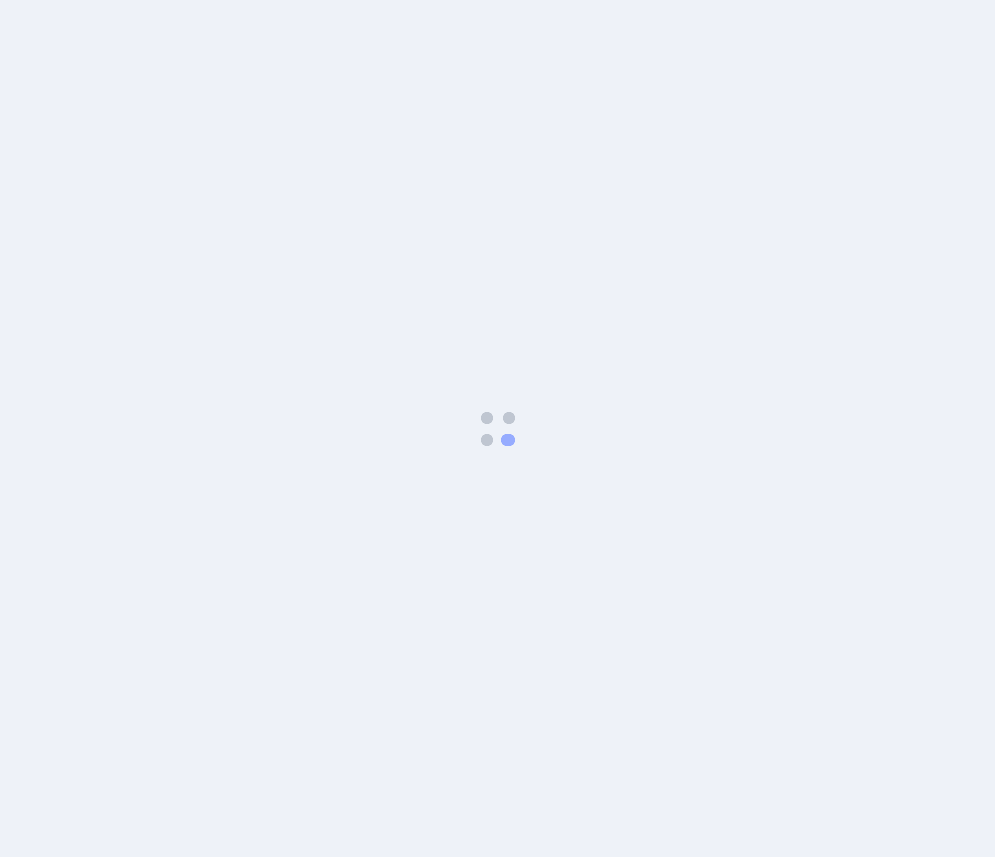 scroll, scrollTop: 0, scrollLeft: 0, axis: both 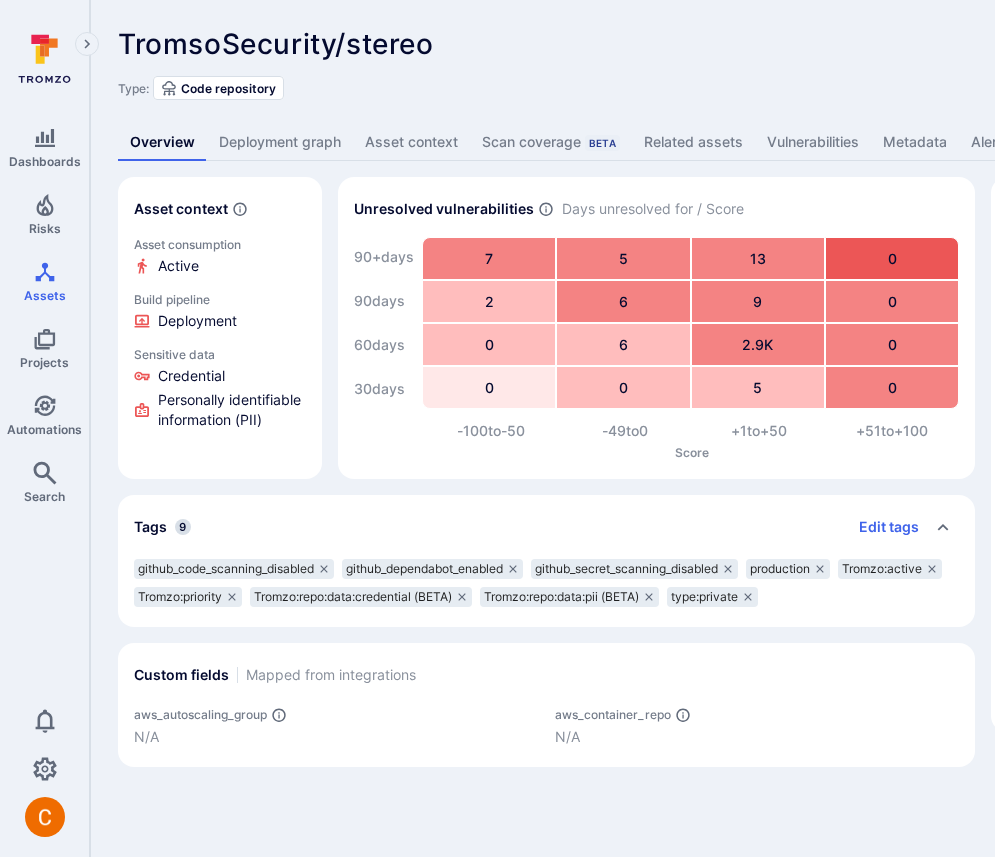 click on "Deployment graph" at bounding box center [280, 142] 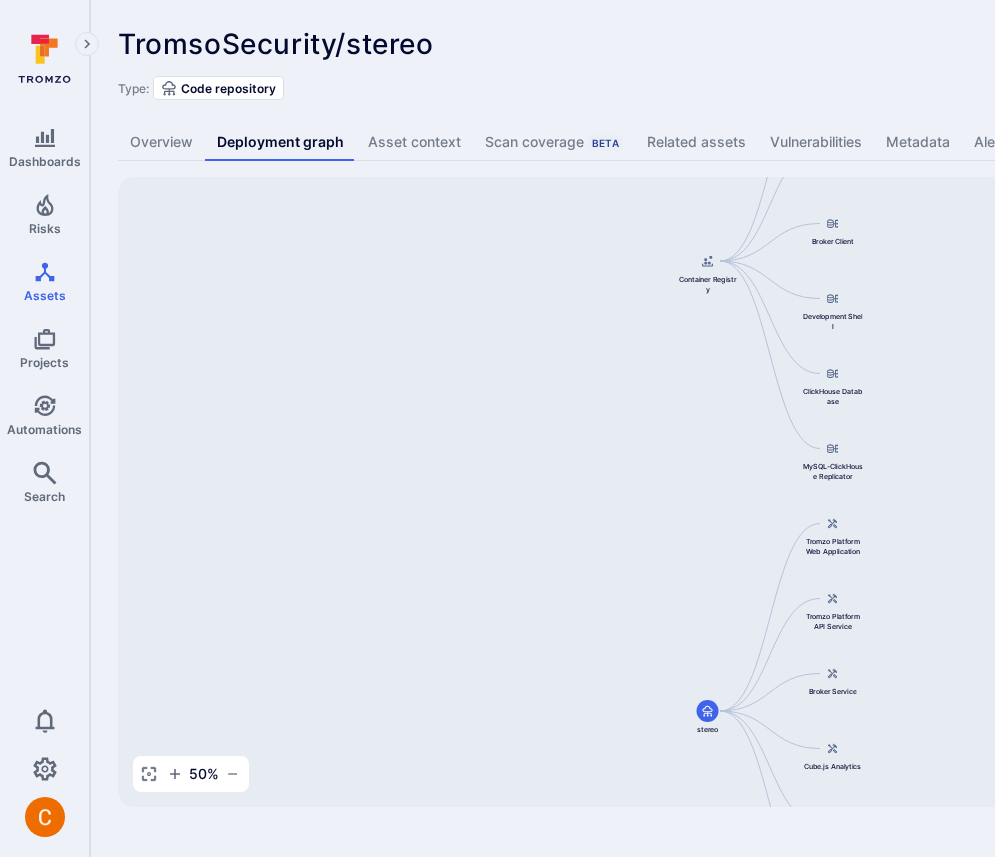 click on "[CITY]Security/stereo ...   Show  more" at bounding box center (622, 44) 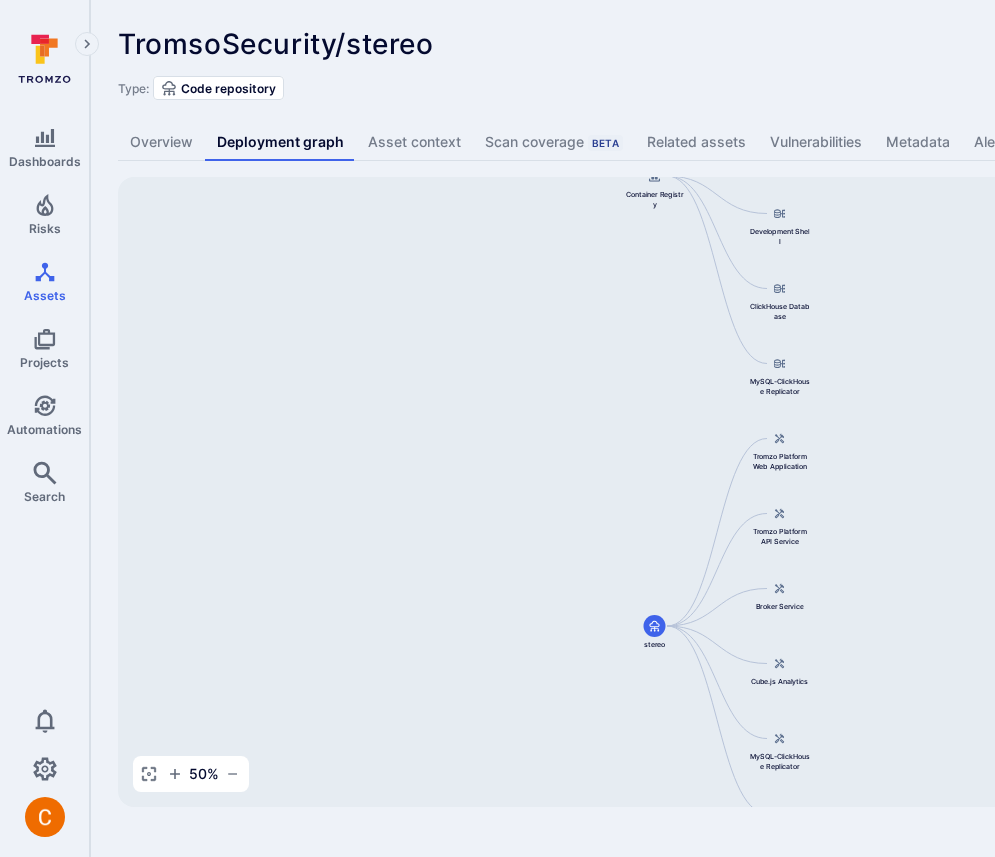 drag, startPoint x: 600, startPoint y: 686, endPoint x: 547, endPoint y: 601, distance: 100.16985 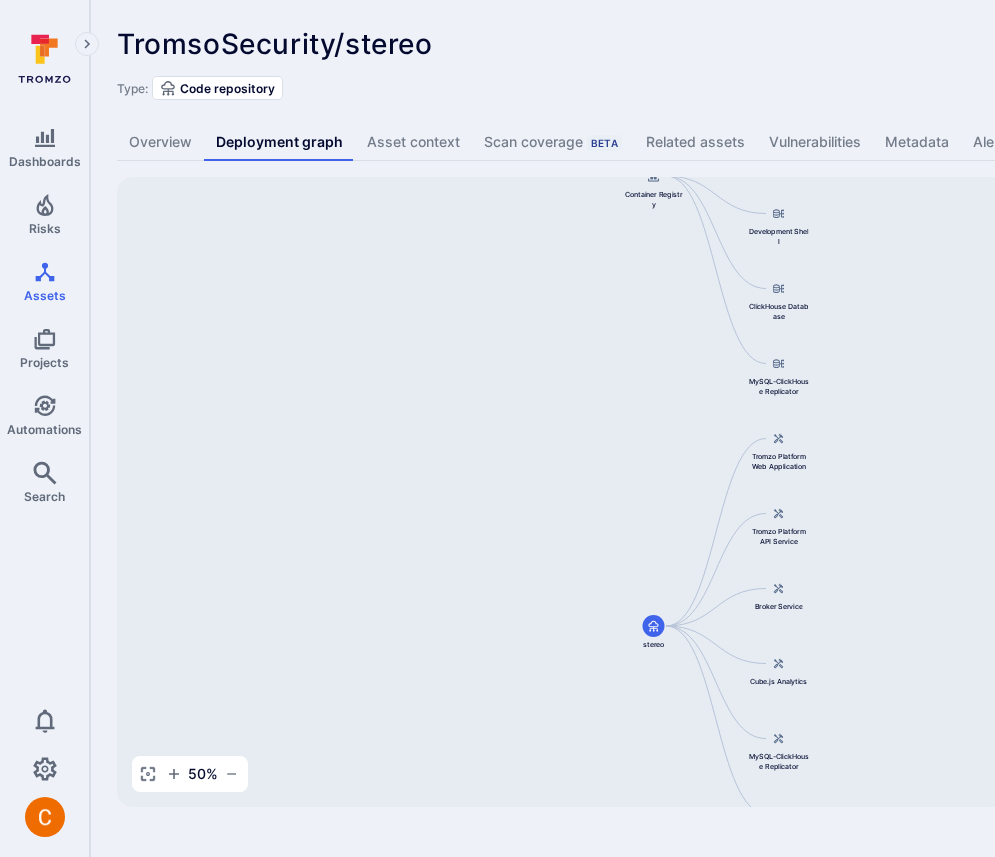 scroll, scrollTop: 0, scrollLeft: 0, axis: both 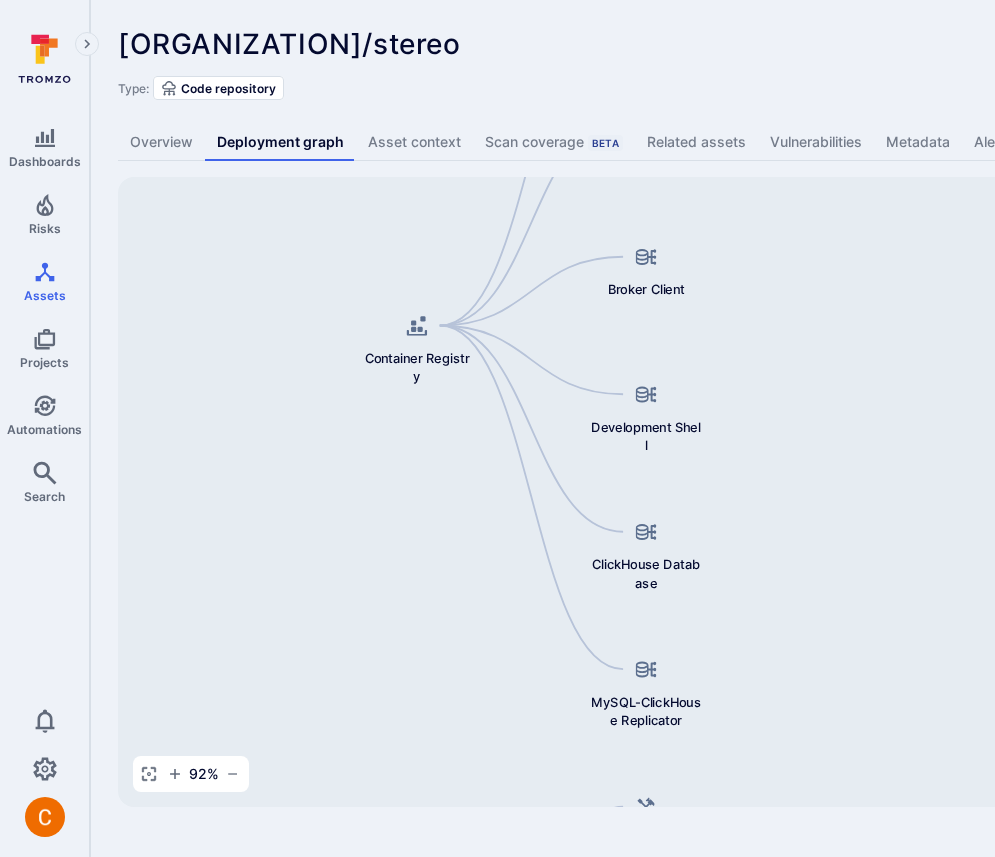 drag, startPoint x: 664, startPoint y: 289, endPoint x: 288, endPoint y: 341, distance: 379.5787 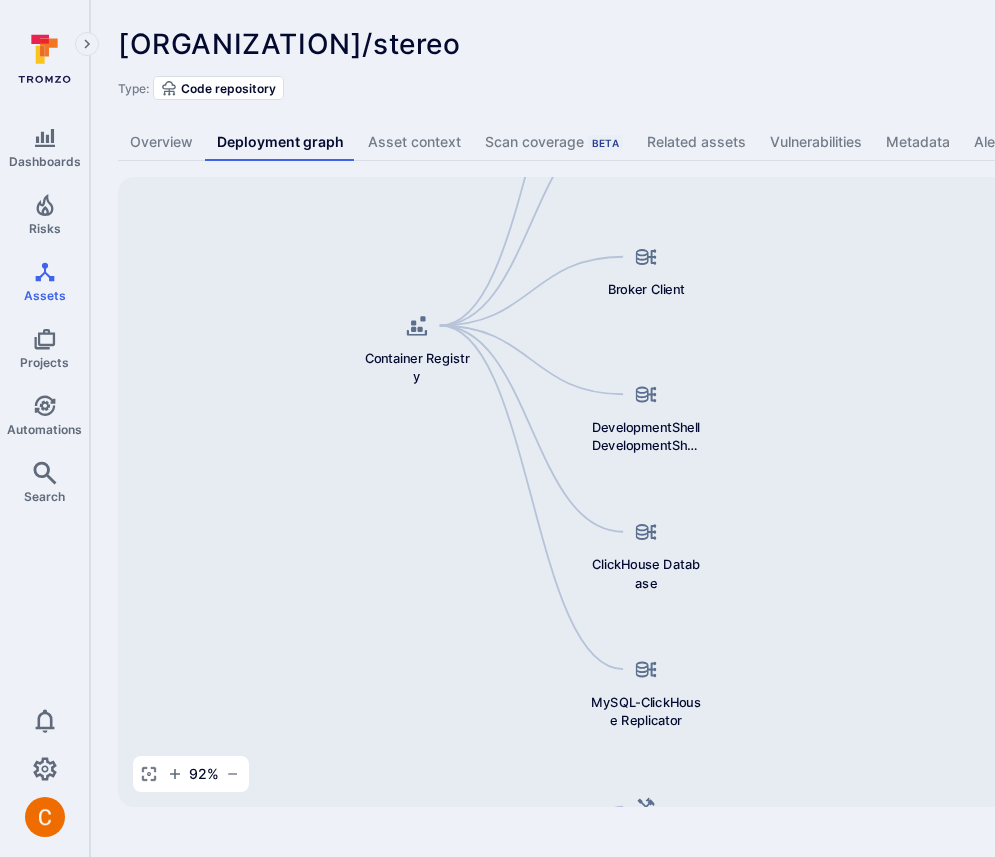 click on "[ORGANIZATION]/stereo ...   Show  more Type: Code repository Overview Deployment graph Asset context Scan coverage   Beta Related assets Vulnerabilities Metadata Alerts Template Tromzo YAML Cube.js Analytics Container Registry Broker Service Broker Client DevelopmentShellDevelopmentShellDevelopmentShellDevelopmentShellDevelopmentShell ClickHouse Database MySQL-ClickHouse Replicator Tromzo Platform Web Application stereo Tromzo Platform API Service Broker Service Cube.js Analytics MySQL-ClickHouse Replicator Worker Services 92 % Mini Map Press enter or space to select a node. You can then use the arrow keys to move the node around. Press delete to remove it and escape to cancel. Press enter or space to select an edge. You can then press delete to remove it or escape to cancel." at bounding box center (765, 417) 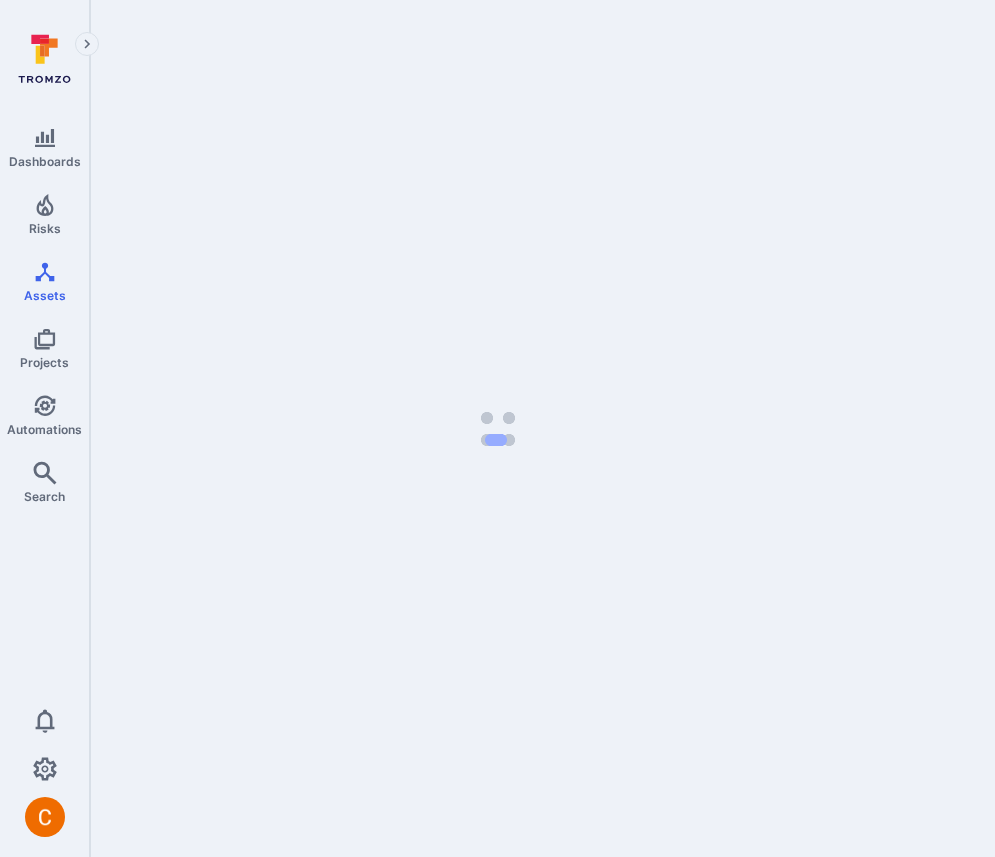 scroll, scrollTop: 0, scrollLeft: 0, axis: both 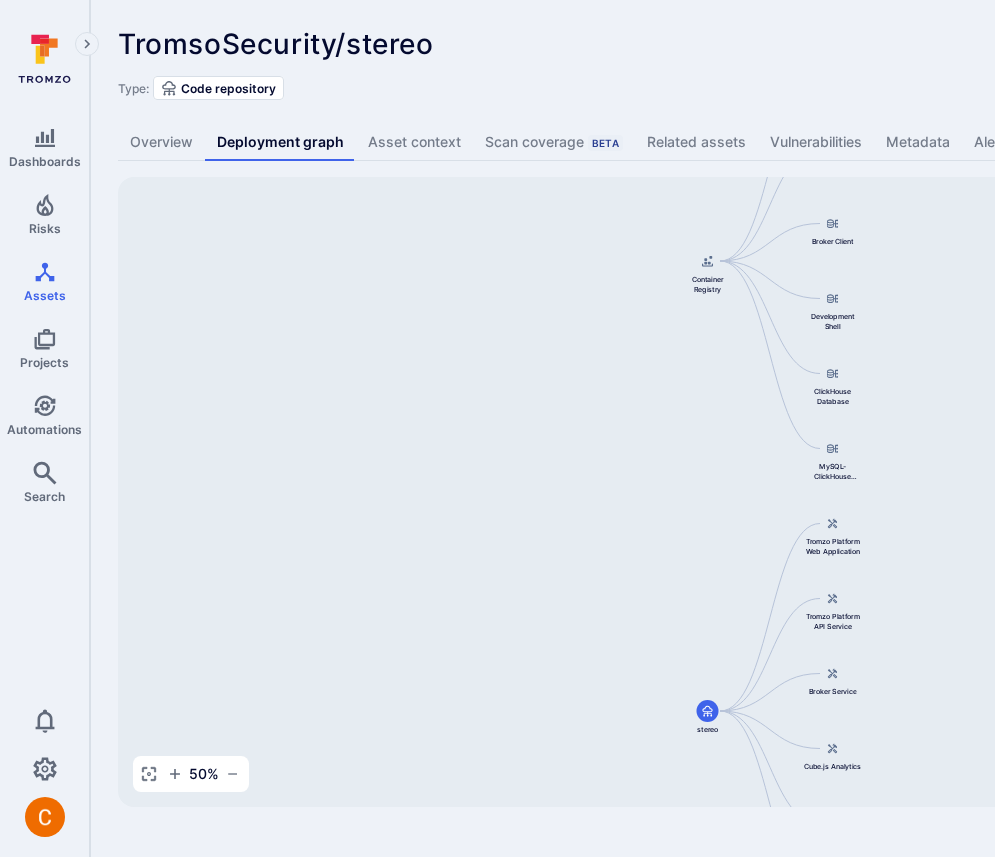 click on "[CITY]Security/stereo ...   Show  more" at bounding box center [622, 44] 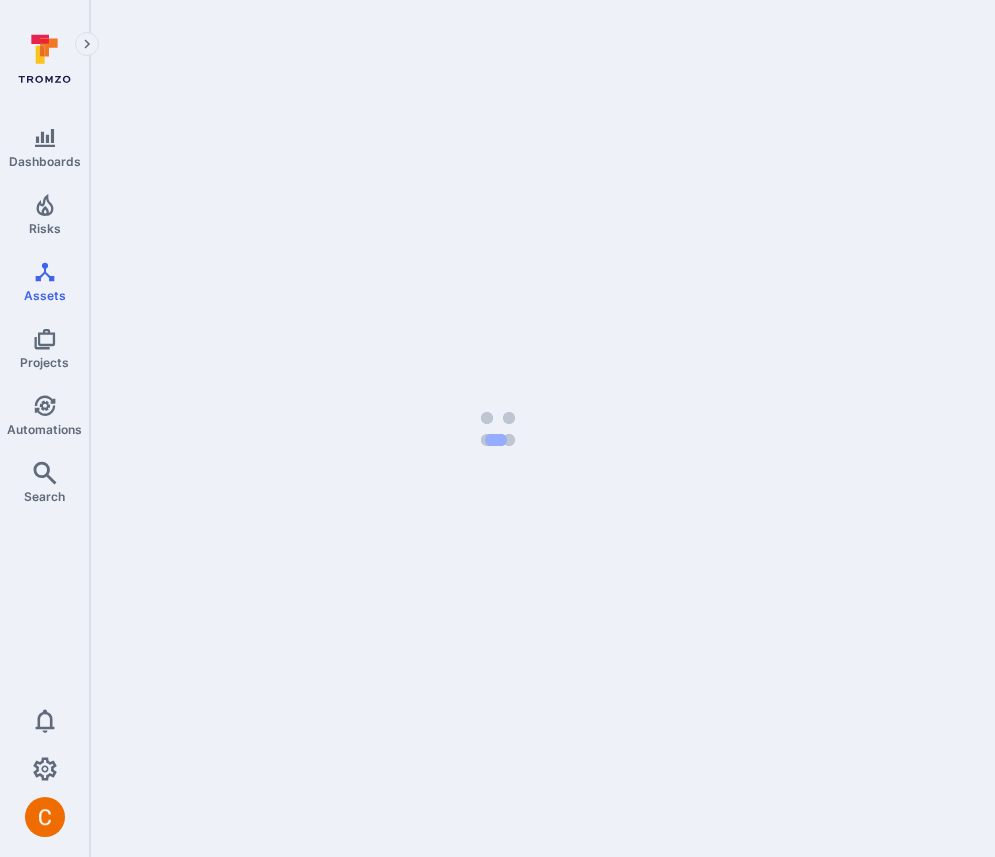 scroll, scrollTop: 0, scrollLeft: 0, axis: both 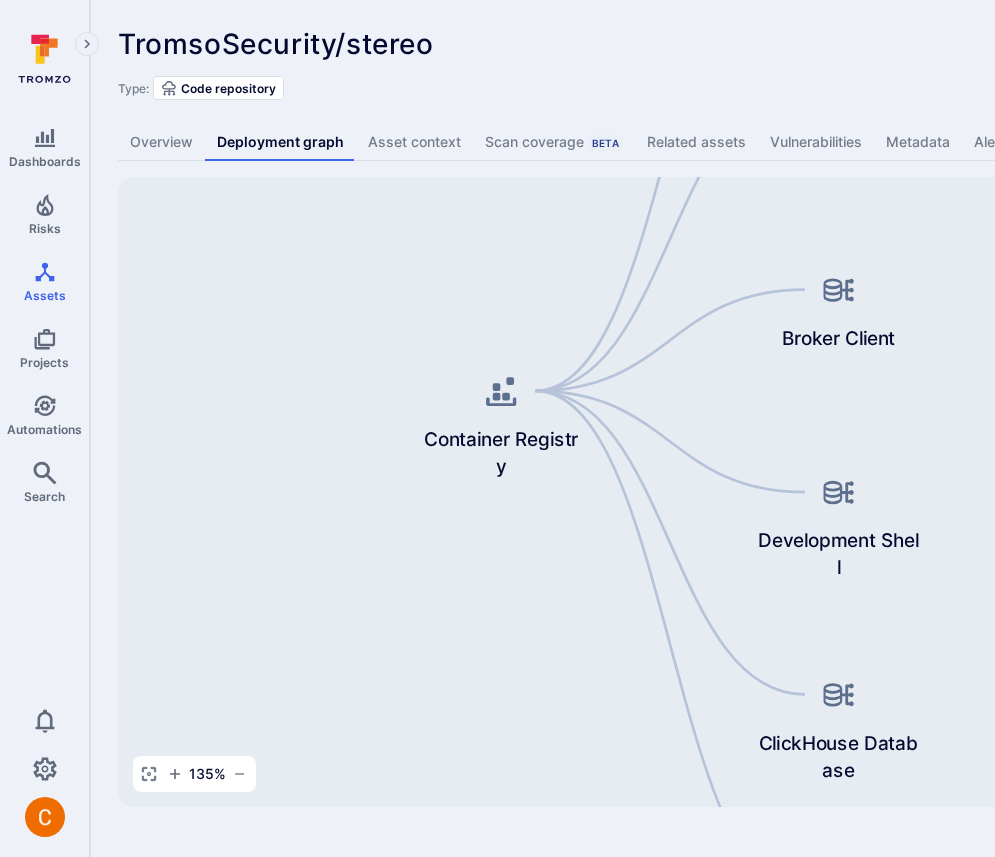 drag, startPoint x: 687, startPoint y: 431, endPoint x: 612, endPoint y: 518, distance: 114.865135 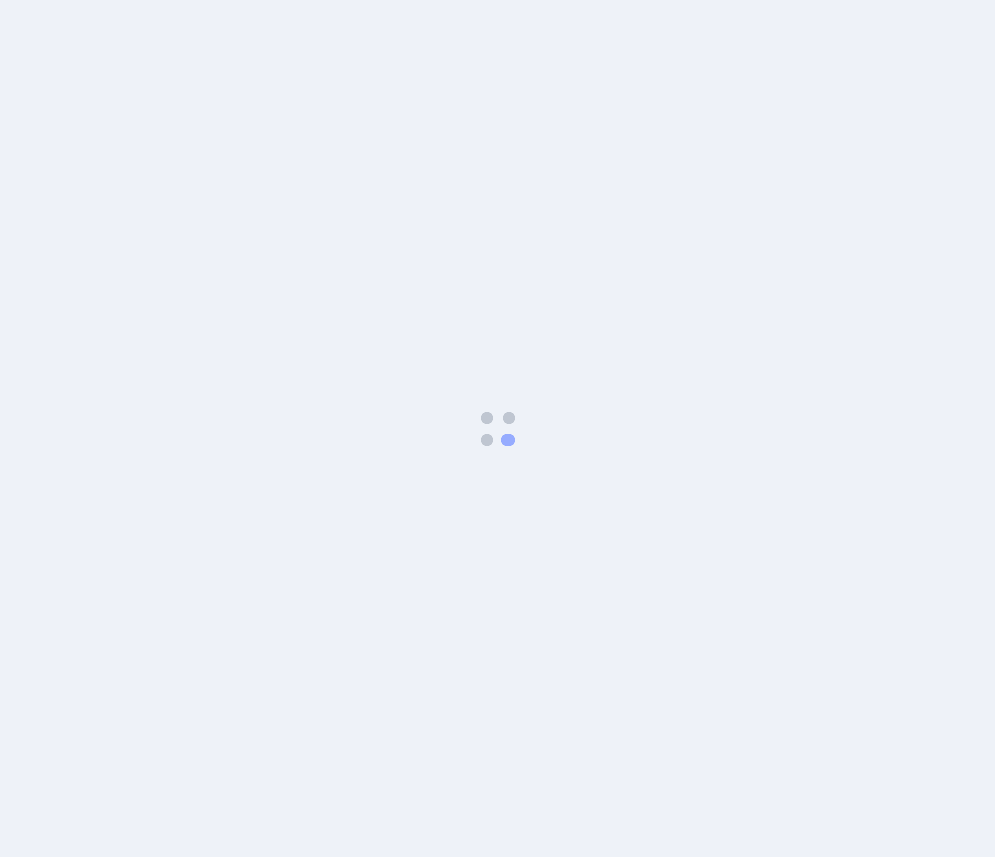 scroll, scrollTop: 0, scrollLeft: 0, axis: both 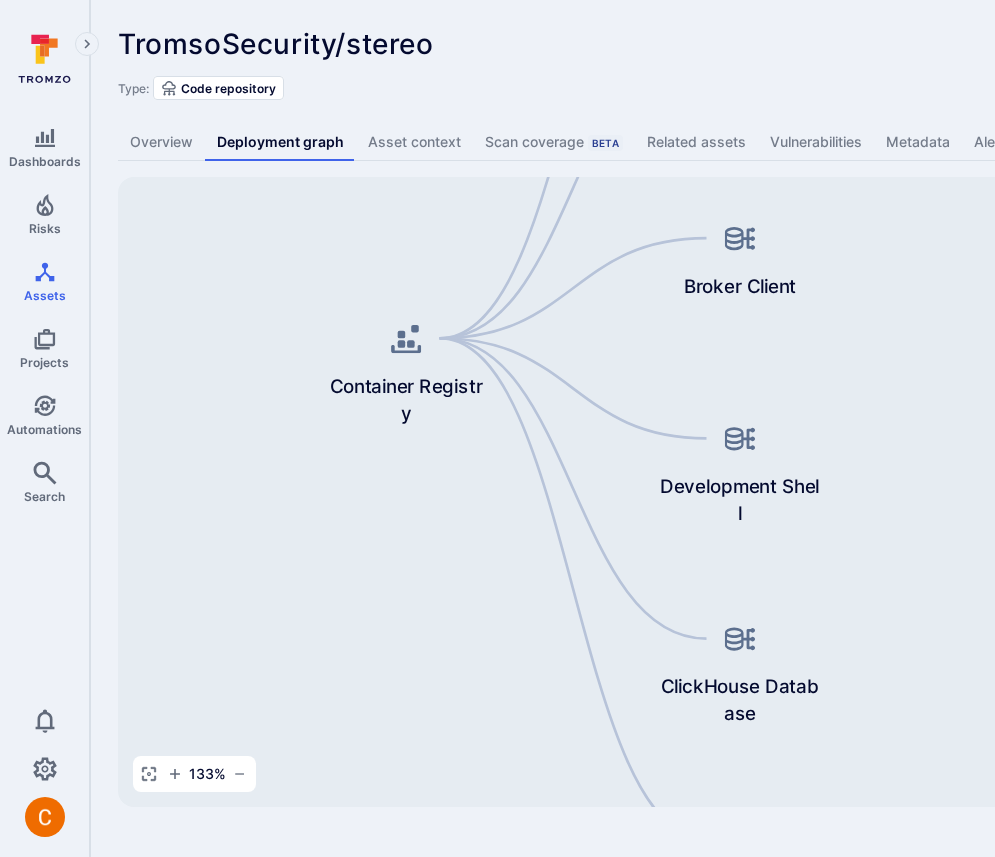drag, startPoint x: 767, startPoint y: 277, endPoint x: 565, endPoint y: 381, distance: 227.20035 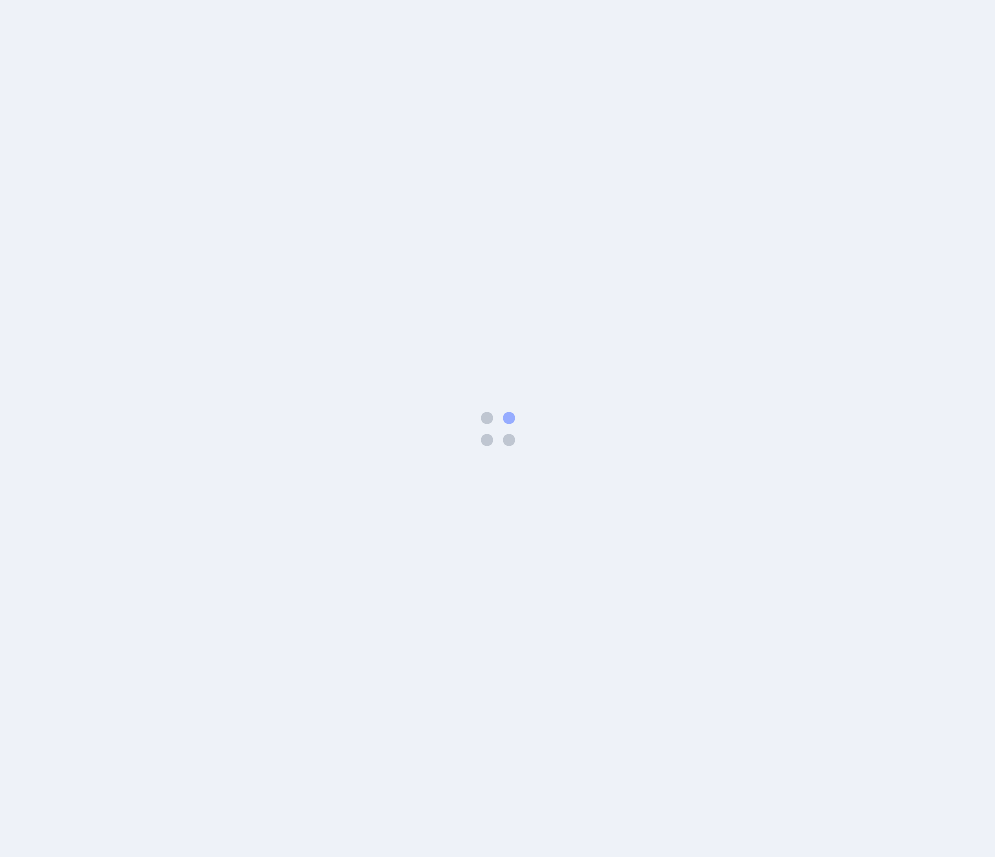 scroll, scrollTop: 0, scrollLeft: 0, axis: both 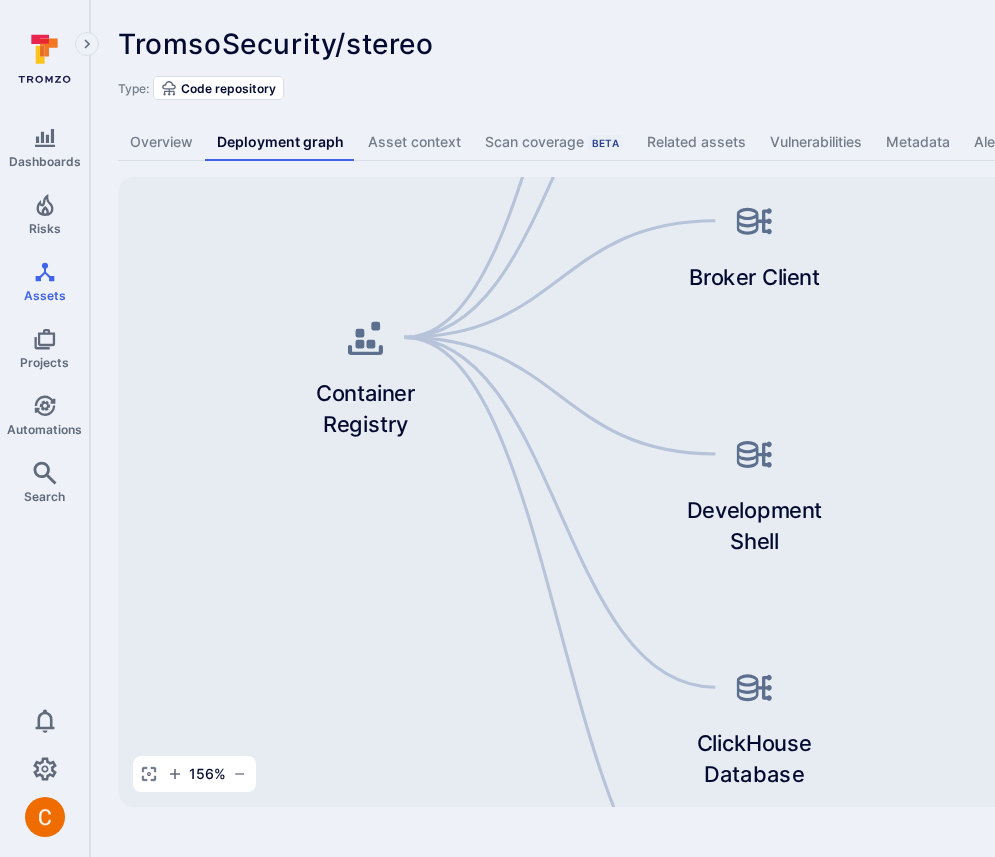 drag, startPoint x: 899, startPoint y: 228, endPoint x: 799, endPoint y: 385, distance: 186.14243 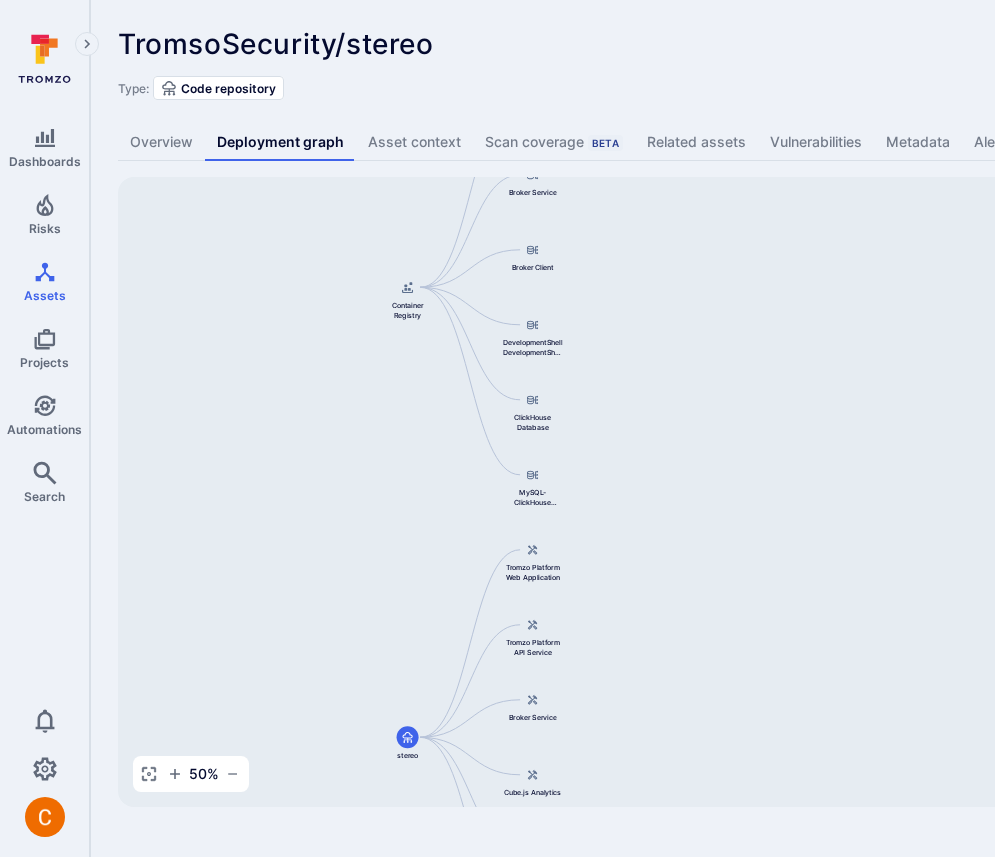 drag, startPoint x: 809, startPoint y: 350, endPoint x: 673, endPoint y: 271, distance: 157.28 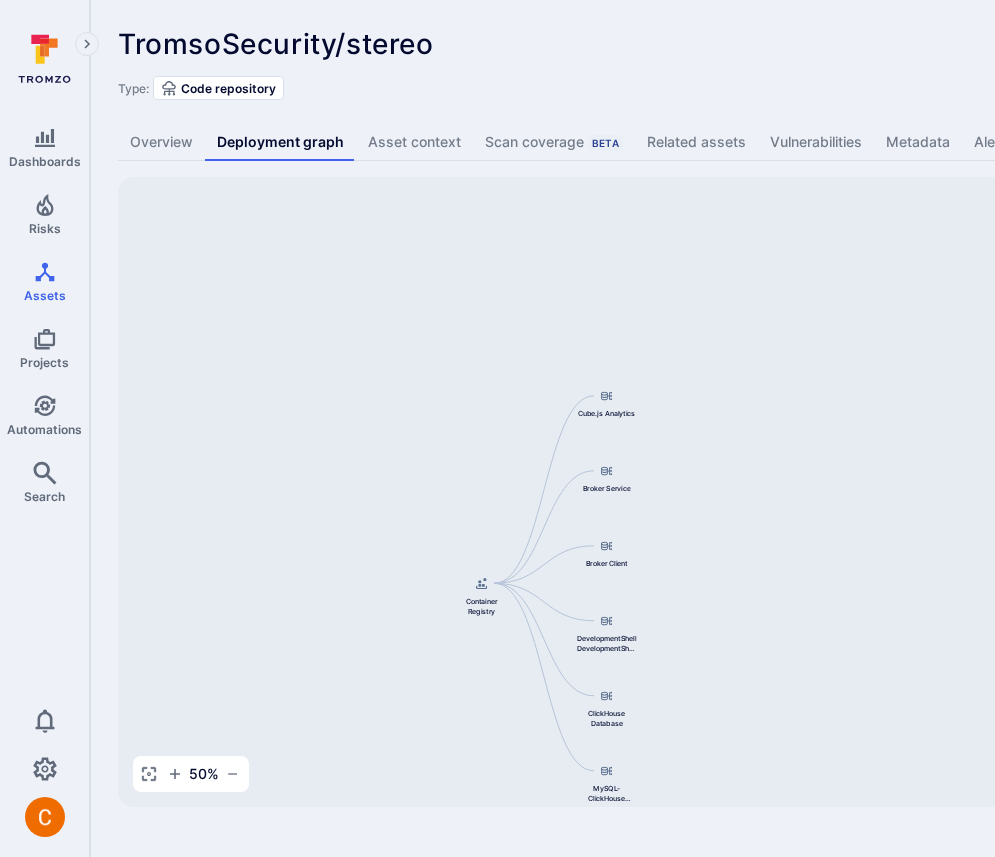 drag, startPoint x: 381, startPoint y: 376, endPoint x: 455, endPoint y: 672, distance: 305.1098 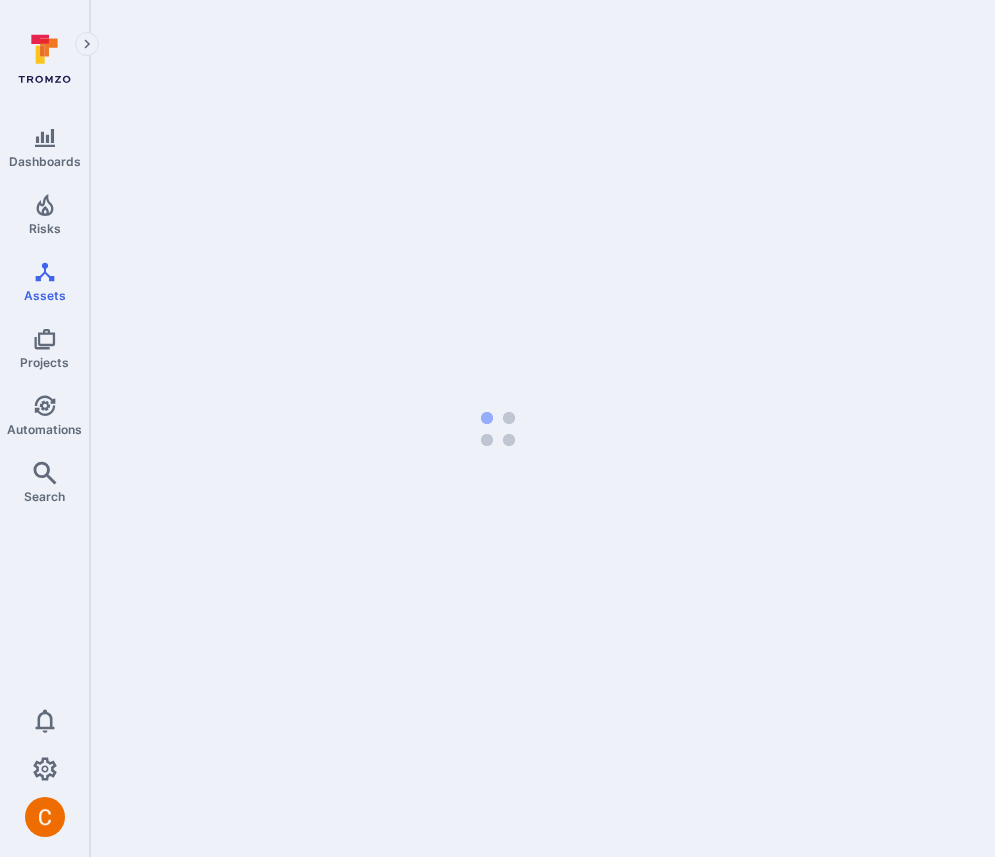 scroll, scrollTop: 0, scrollLeft: 0, axis: both 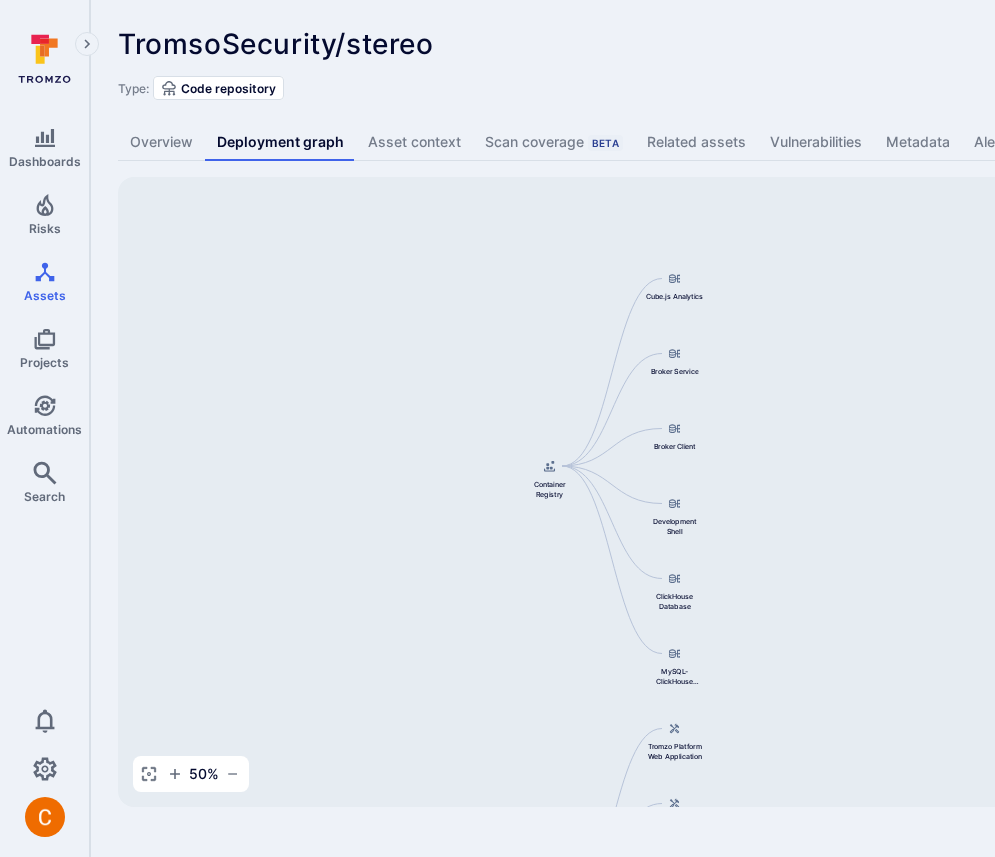 drag, startPoint x: 648, startPoint y: 331, endPoint x: 490, endPoint y: 536, distance: 258.82233 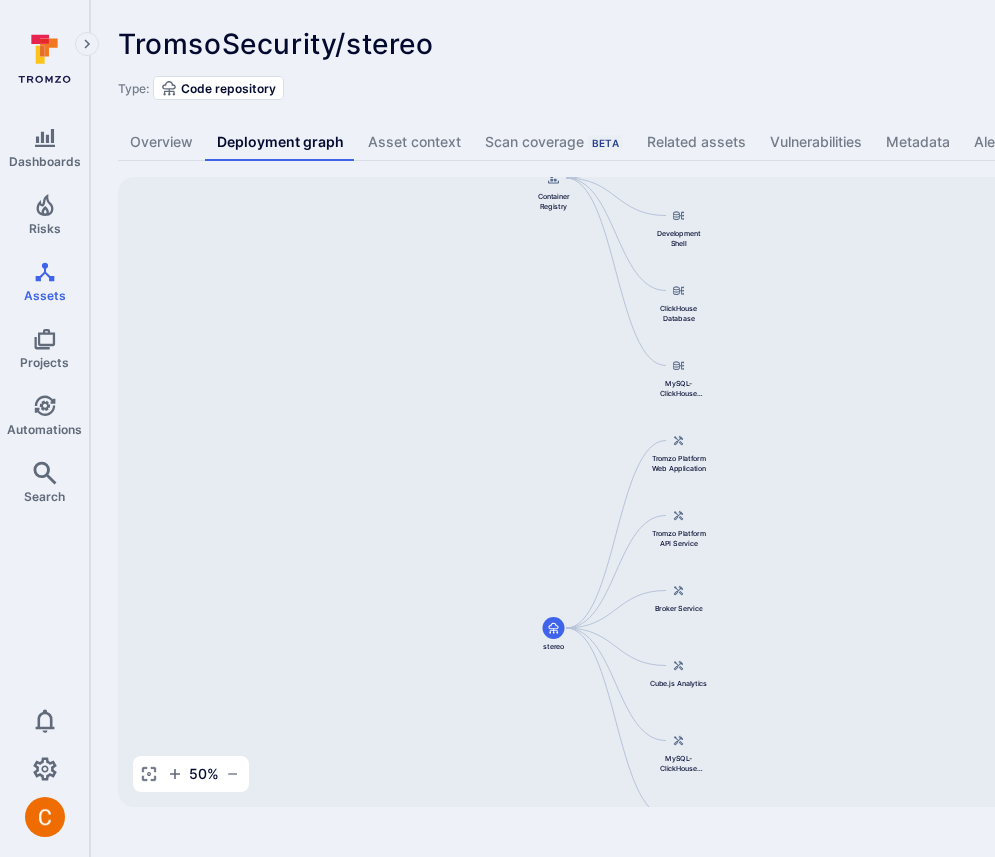 drag, startPoint x: 781, startPoint y: 631, endPoint x: 785, endPoint y: 345, distance: 286.02798 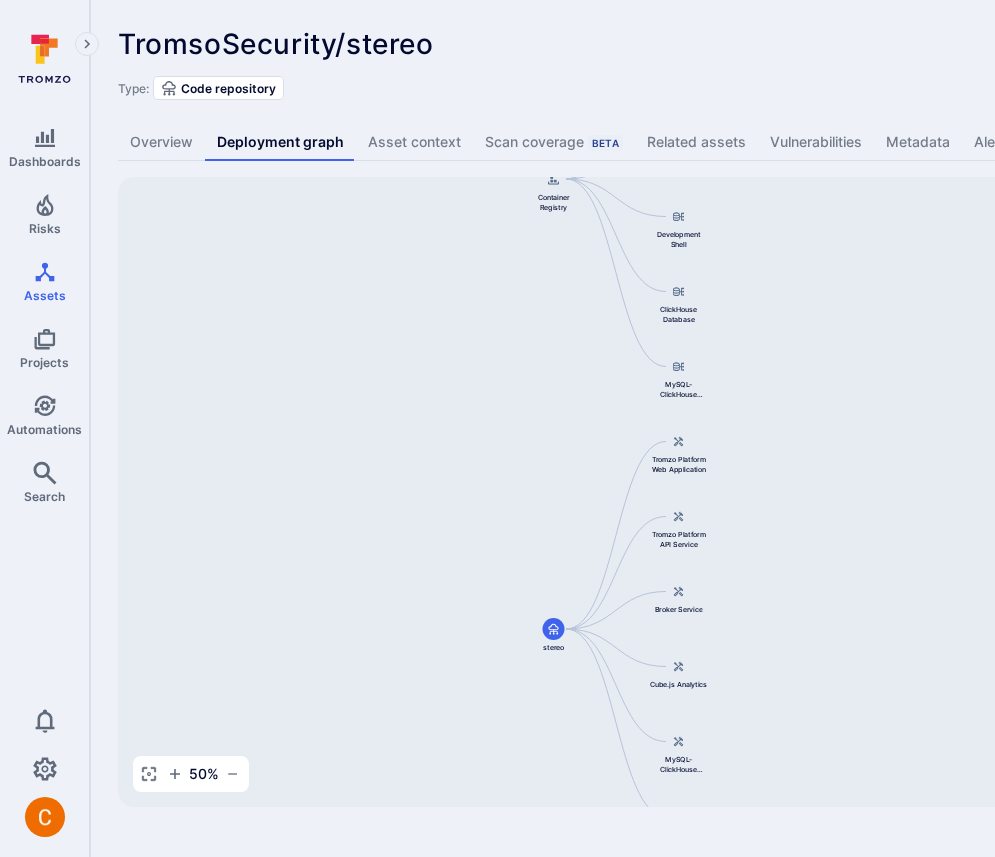 click on "TromsoSecurity/stereo ...   Show  more" at bounding box center (622, 44) 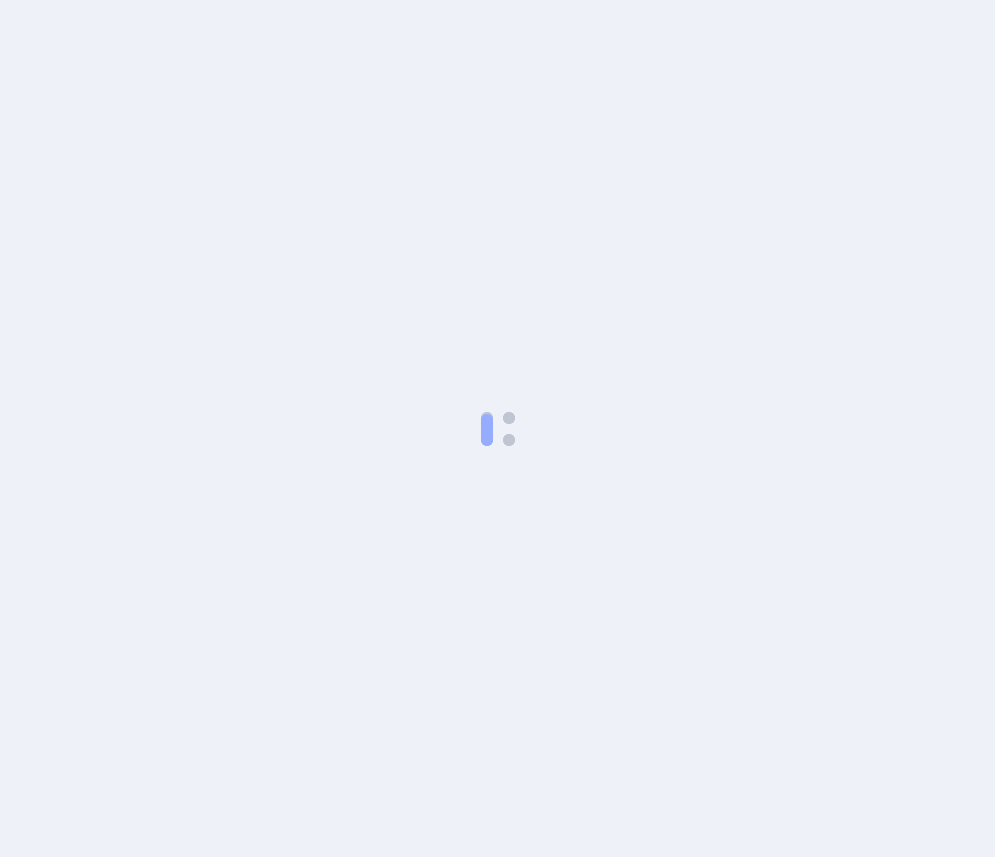 scroll, scrollTop: 0, scrollLeft: 0, axis: both 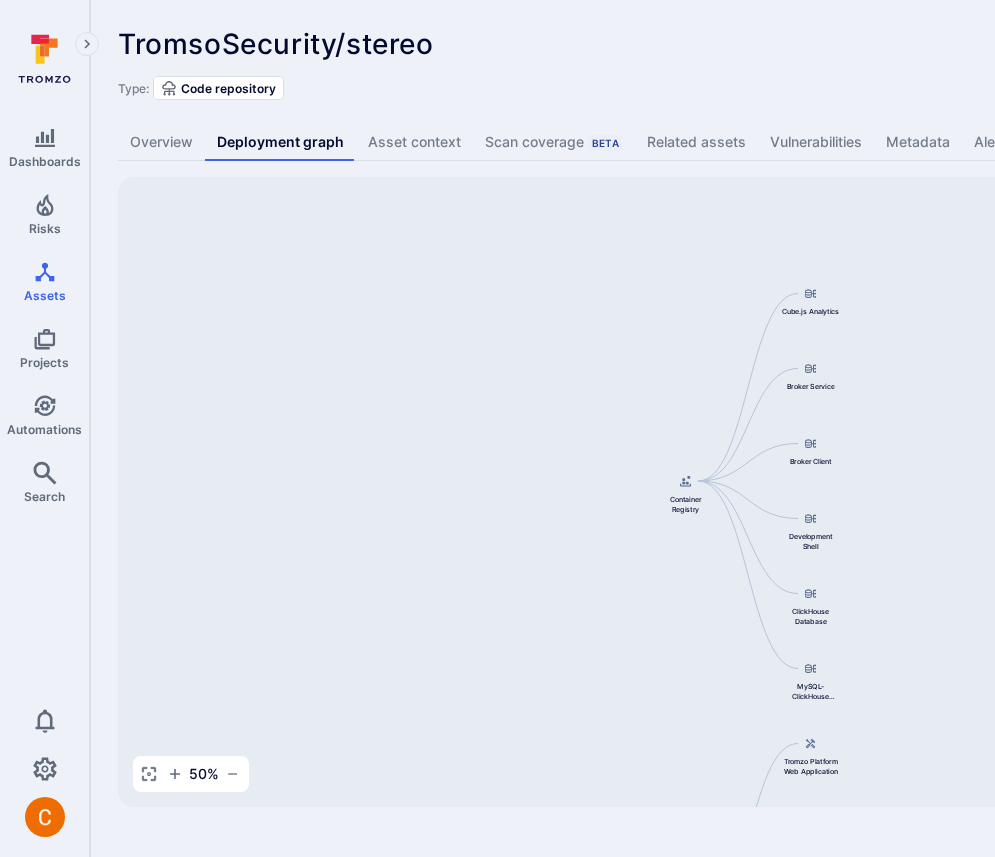 drag, startPoint x: 892, startPoint y: 299, endPoint x: 869, endPoint y: 519, distance: 221.199 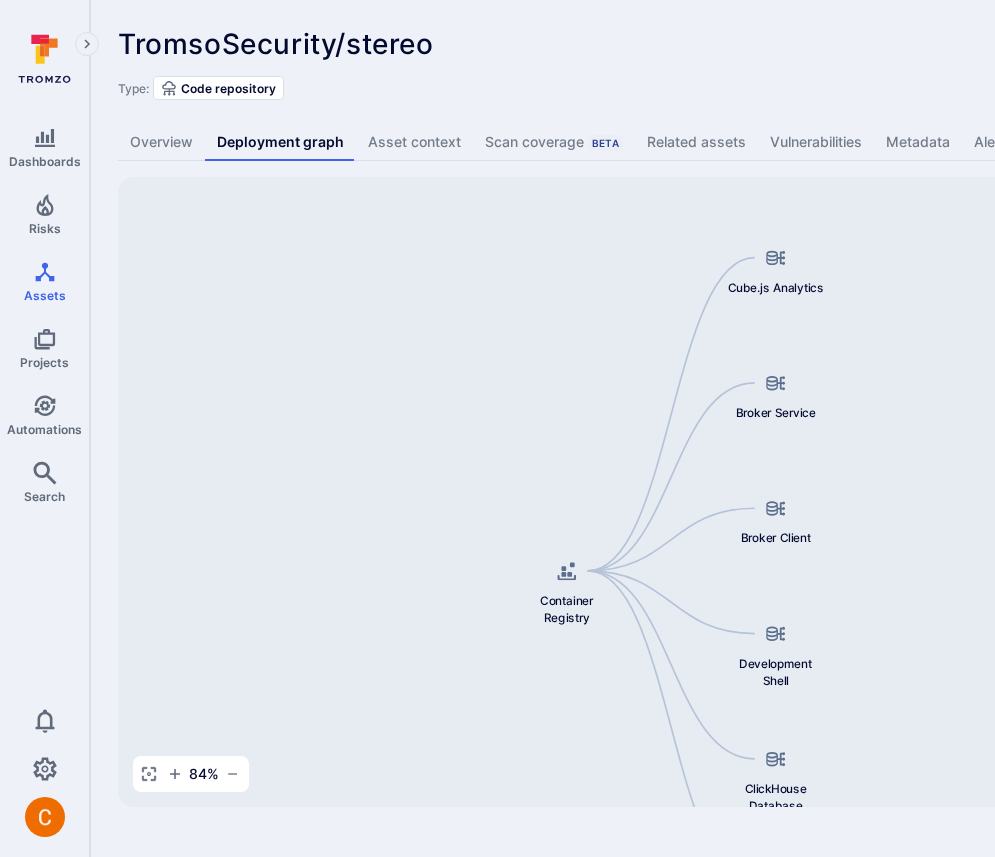 click on "TromsoSecurity/stereo ...   Show  more" at bounding box center (622, 44) 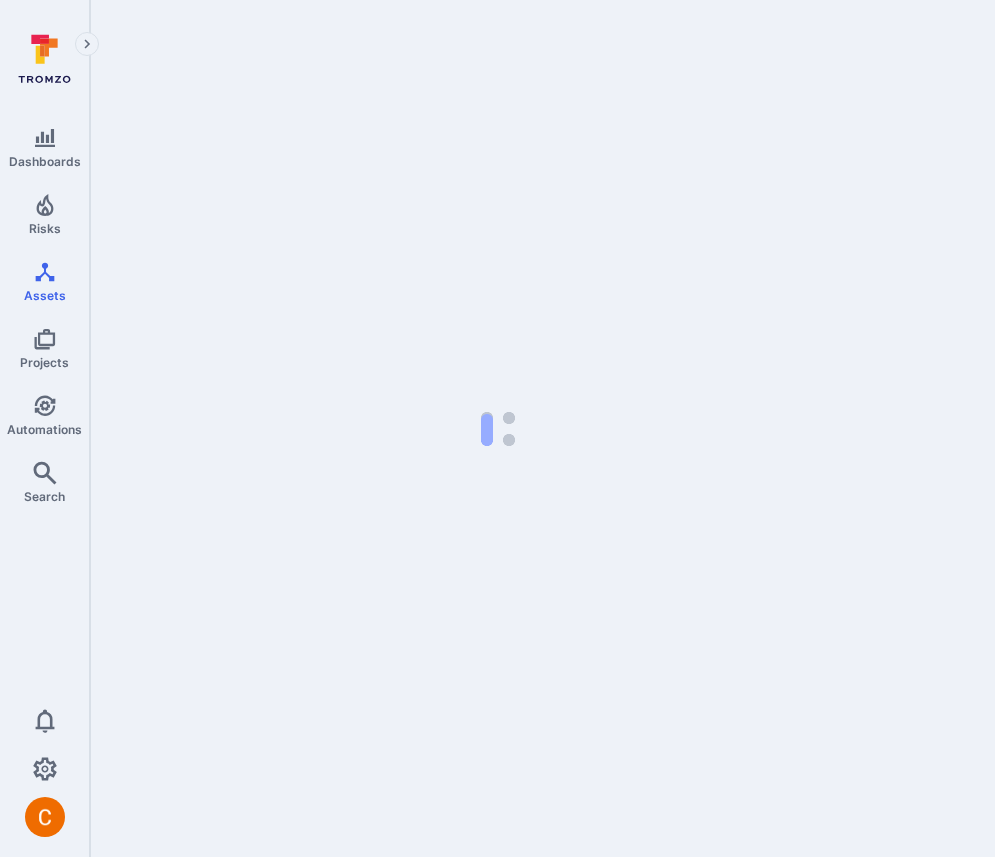 scroll, scrollTop: 0, scrollLeft: 0, axis: both 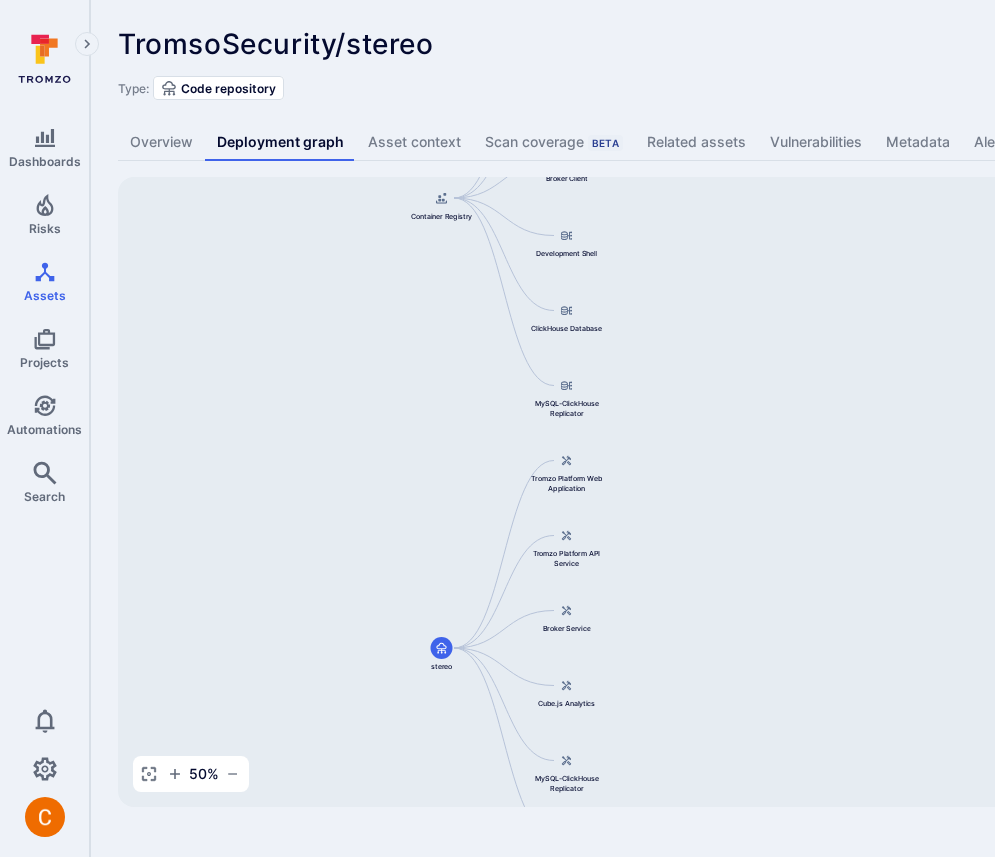drag, startPoint x: 888, startPoint y: 441, endPoint x: 623, endPoint y: 377, distance: 272.61877 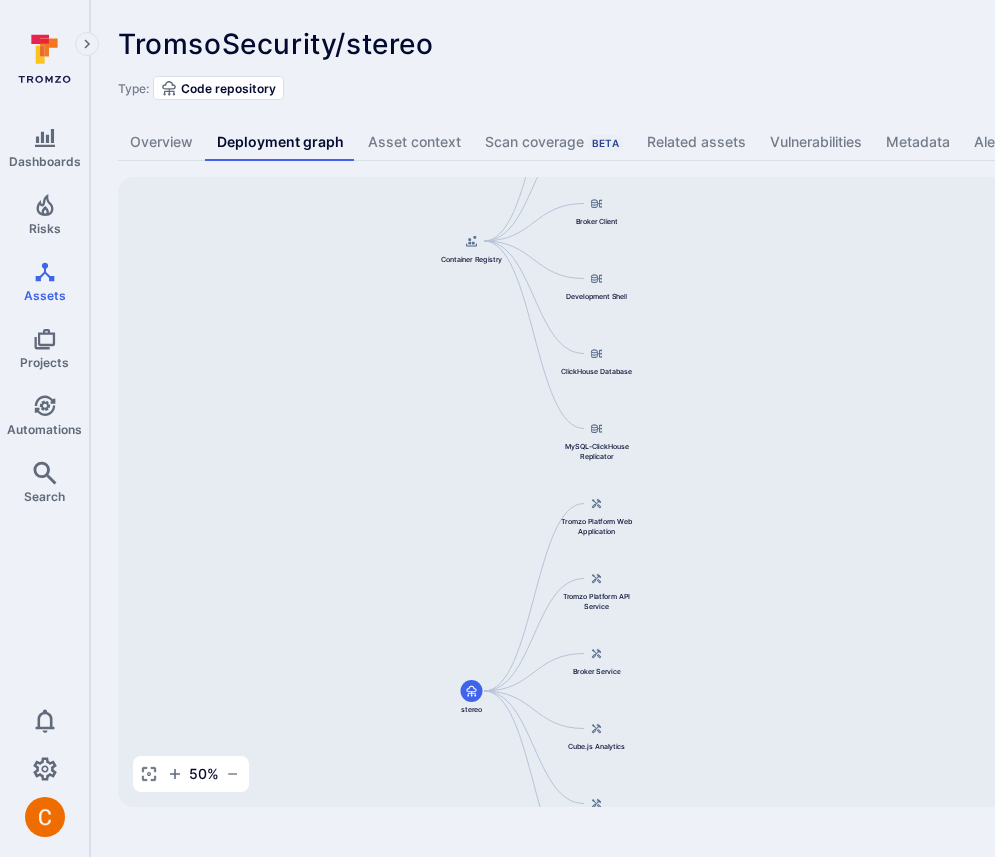 drag, startPoint x: 623, startPoint y: 571, endPoint x: 653, endPoint y: 616, distance: 54.08327 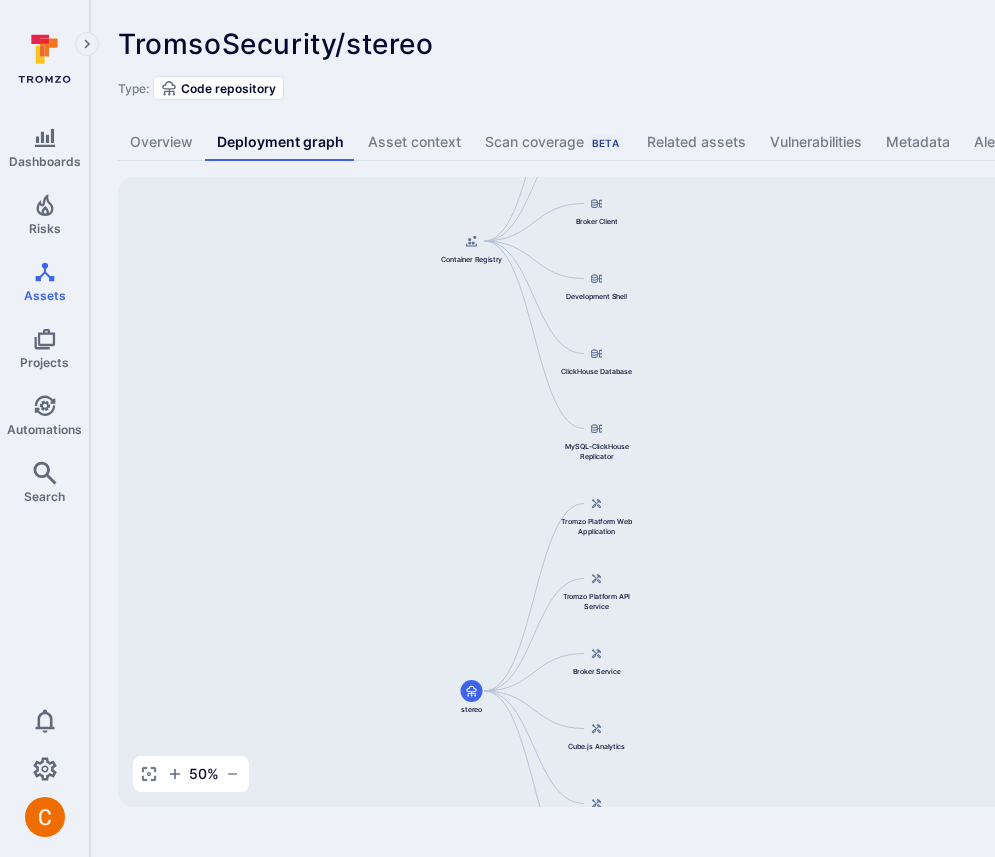 click on "Type: Code repository" at bounding box center (765, 88) 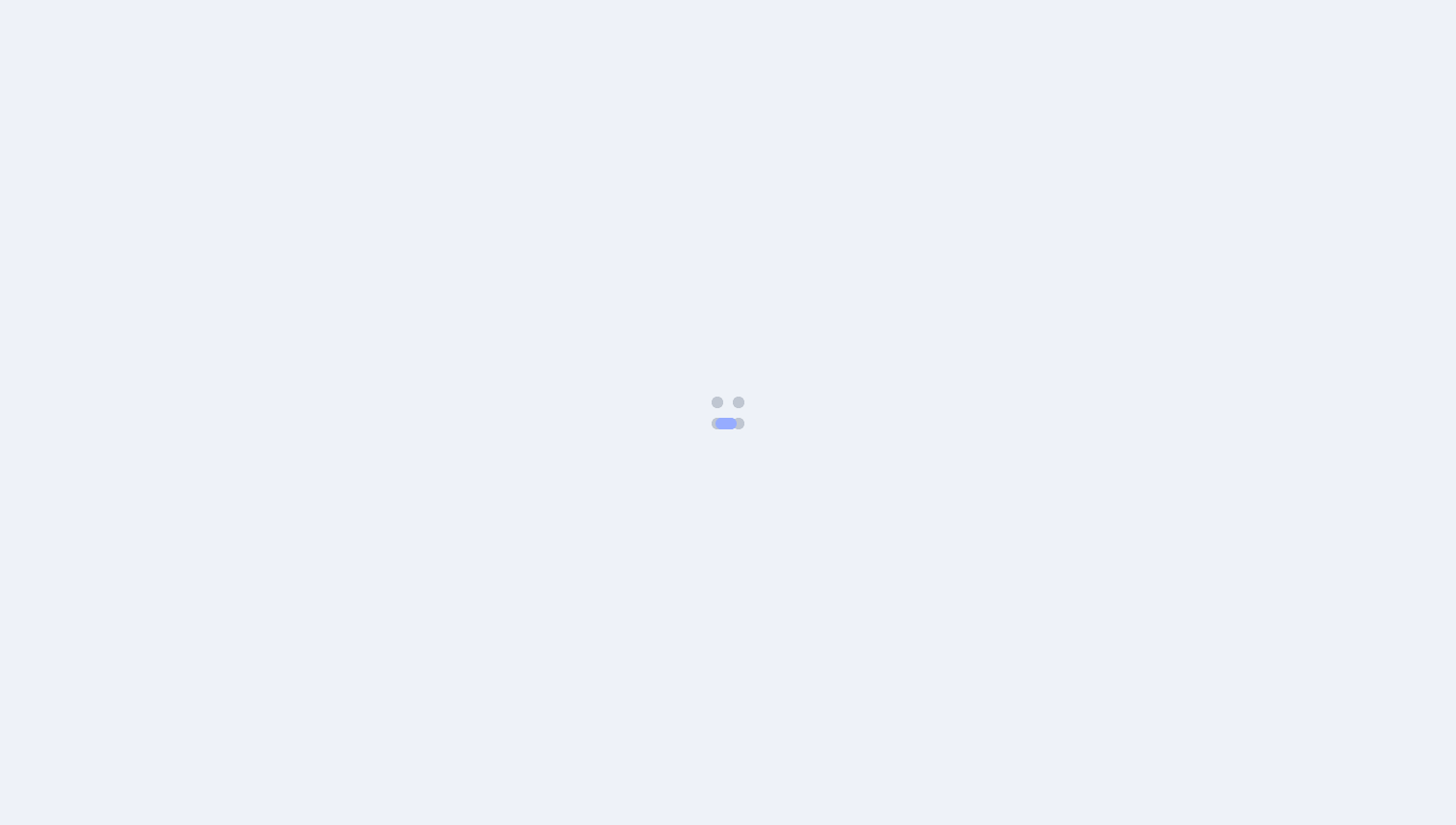 scroll, scrollTop: 0, scrollLeft: 0, axis: both 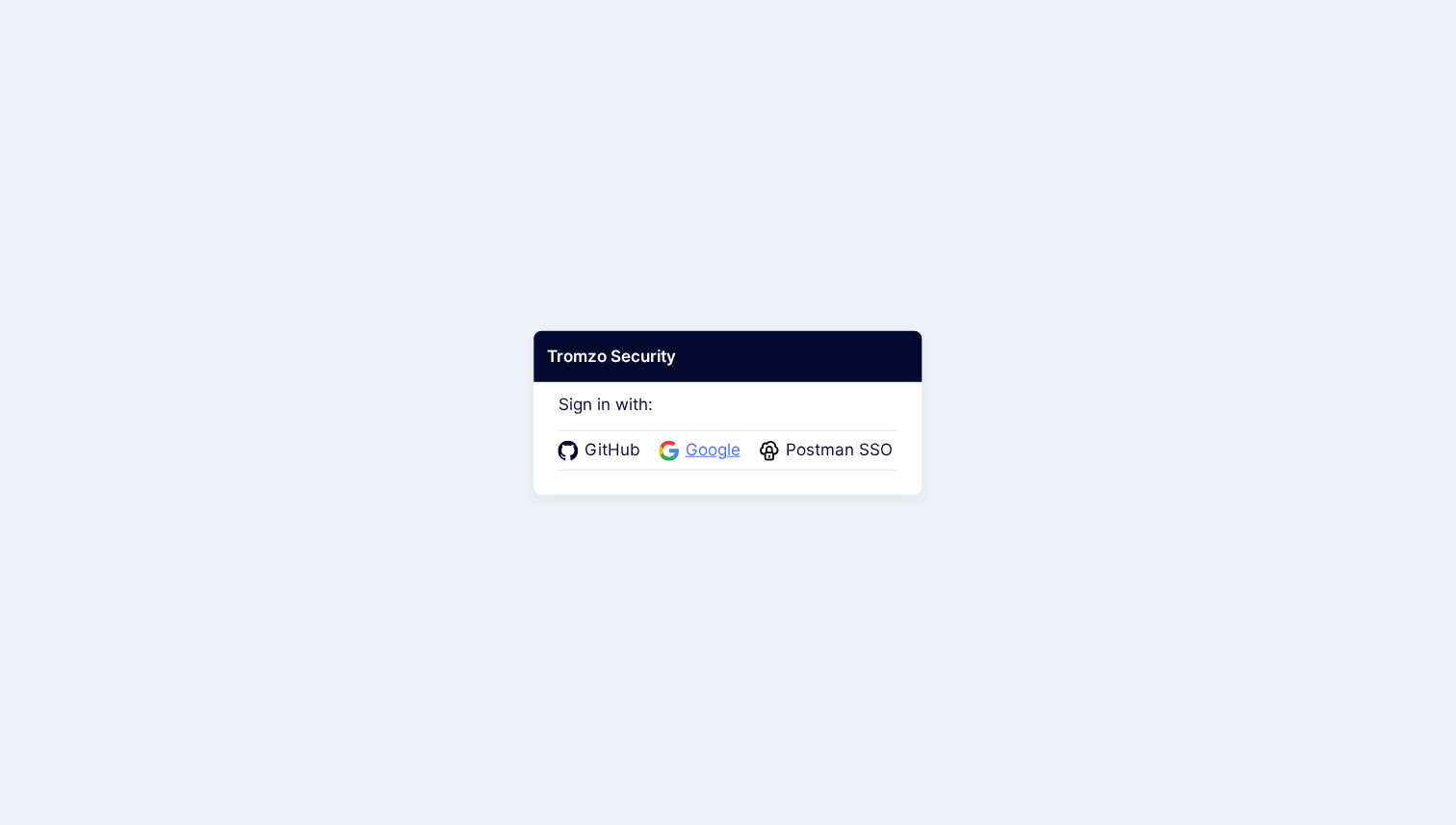 click on "Google" at bounding box center (713, 451) 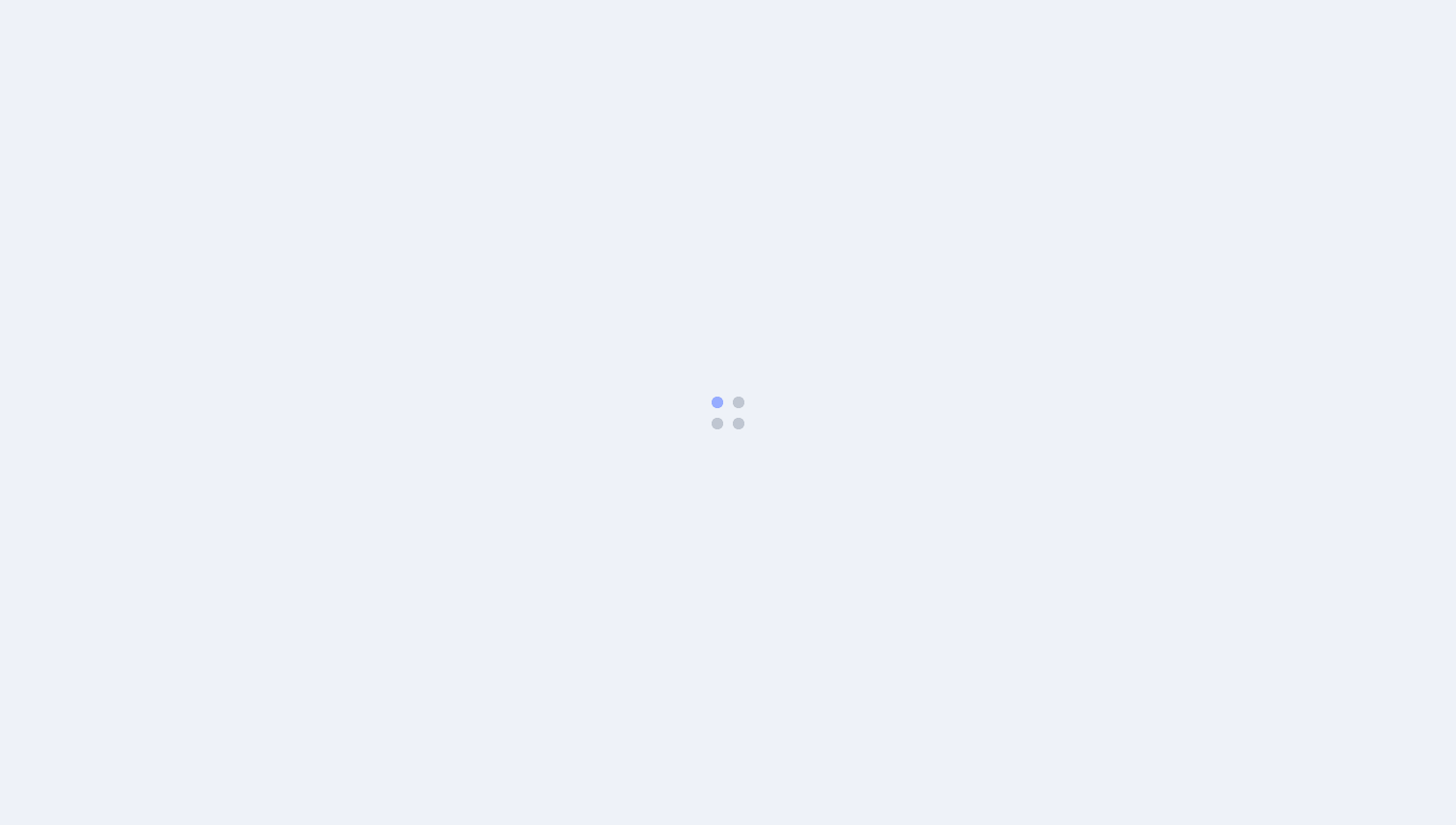 scroll, scrollTop: 0, scrollLeft: 0, axis: both 